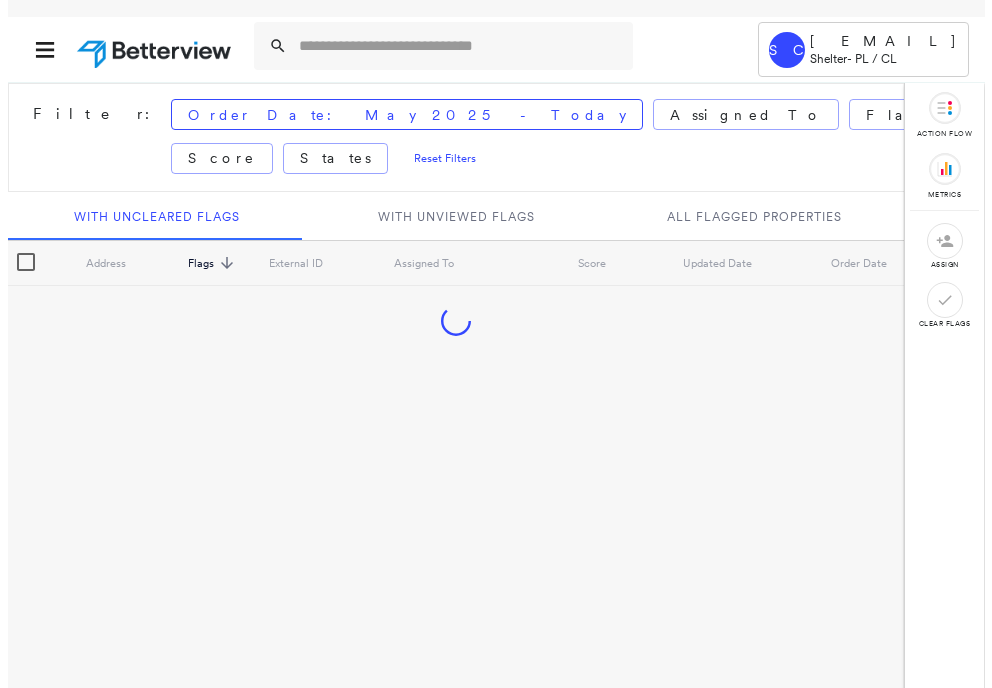 scroll, scrollTop: 0, scrollLeft: 0, axis: both 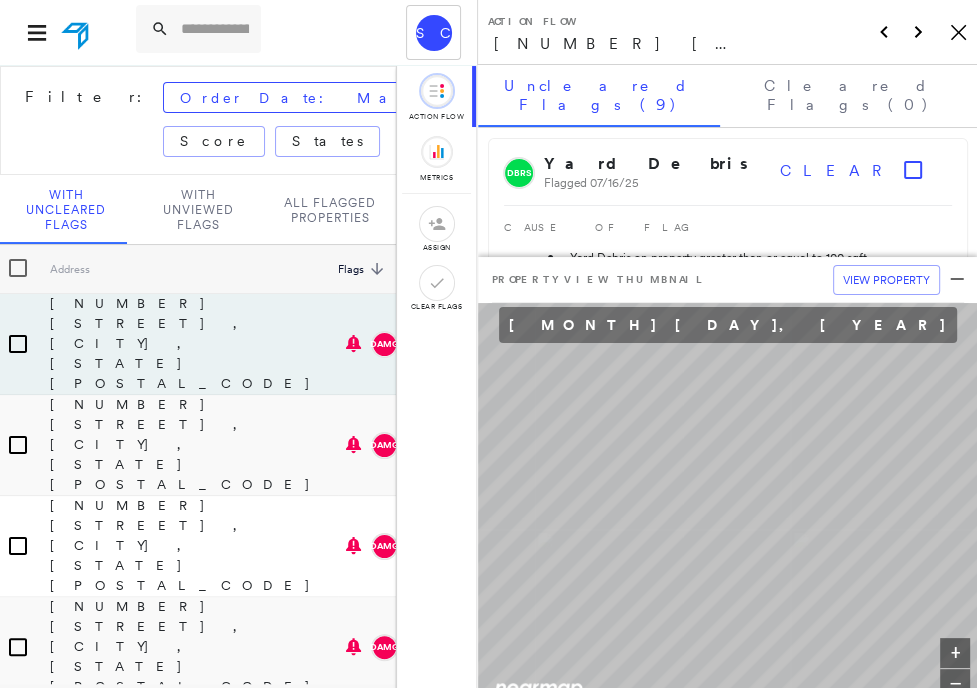click on "Icon_Closemodal" 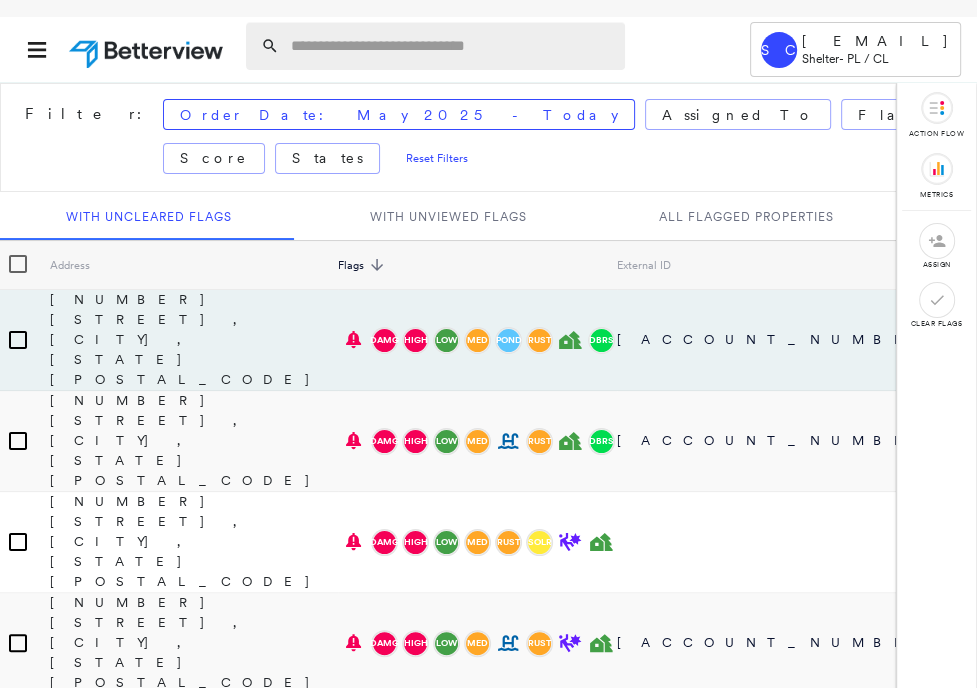 click at bounding box center (452, 46) 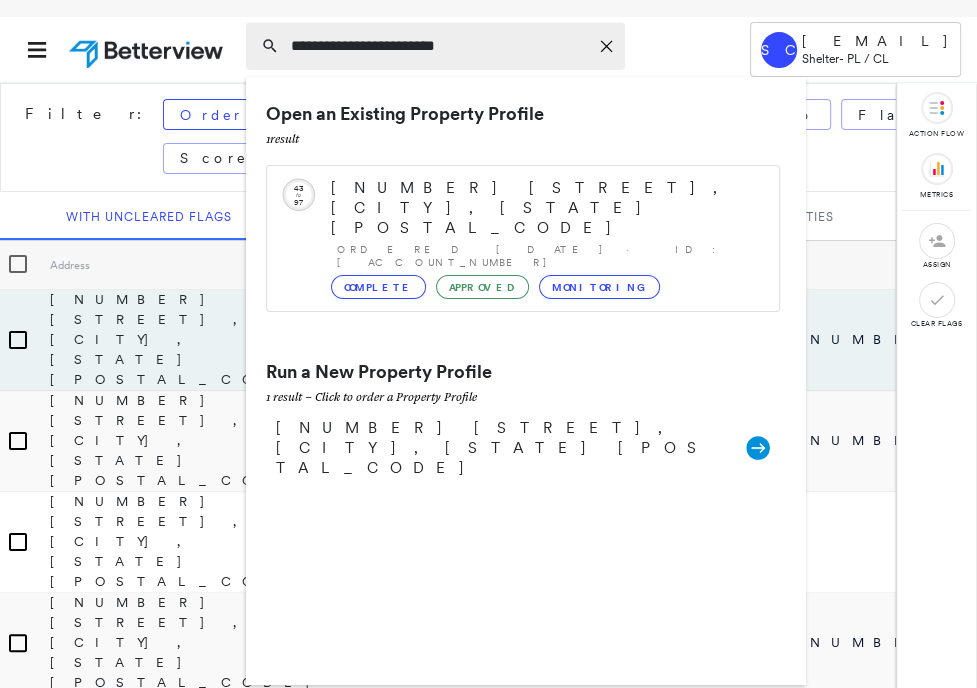 type on "**********" 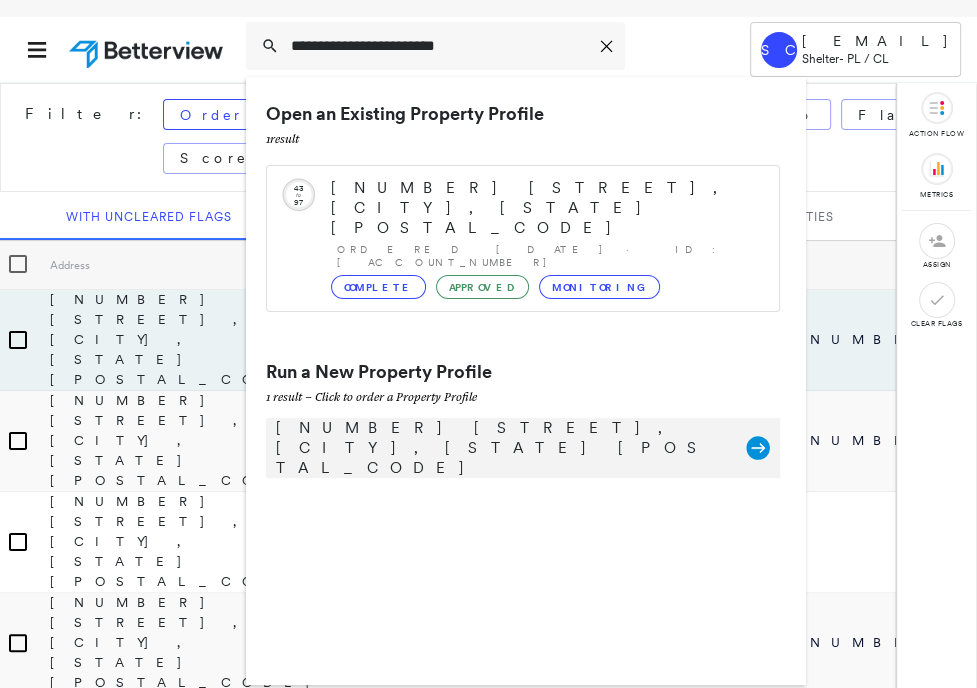 click on "[NUMBER] [STREET], [CITY], [STATE] [POSTAL_CODE]" at bounding box center (501, 448) 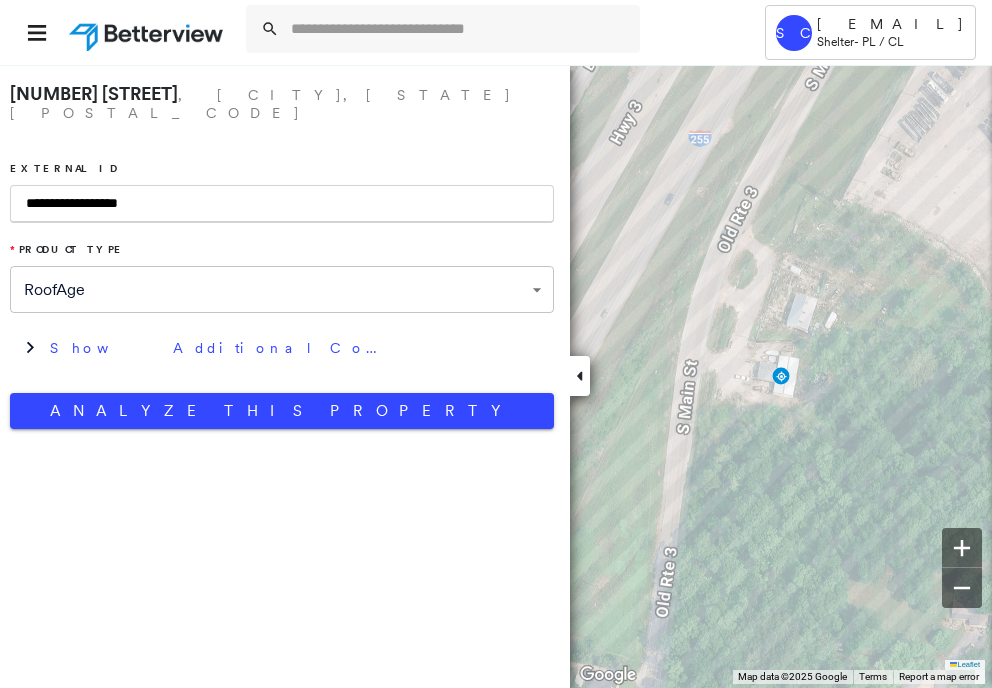 type on "**********" 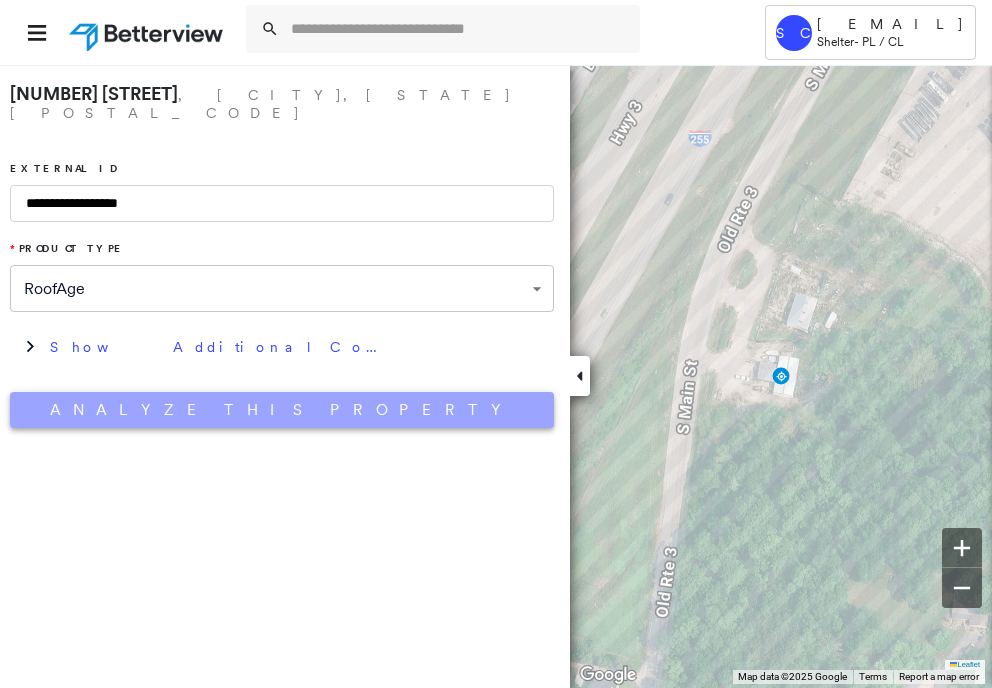 click on "Analyze This Property" at bounding box center [282, 410] 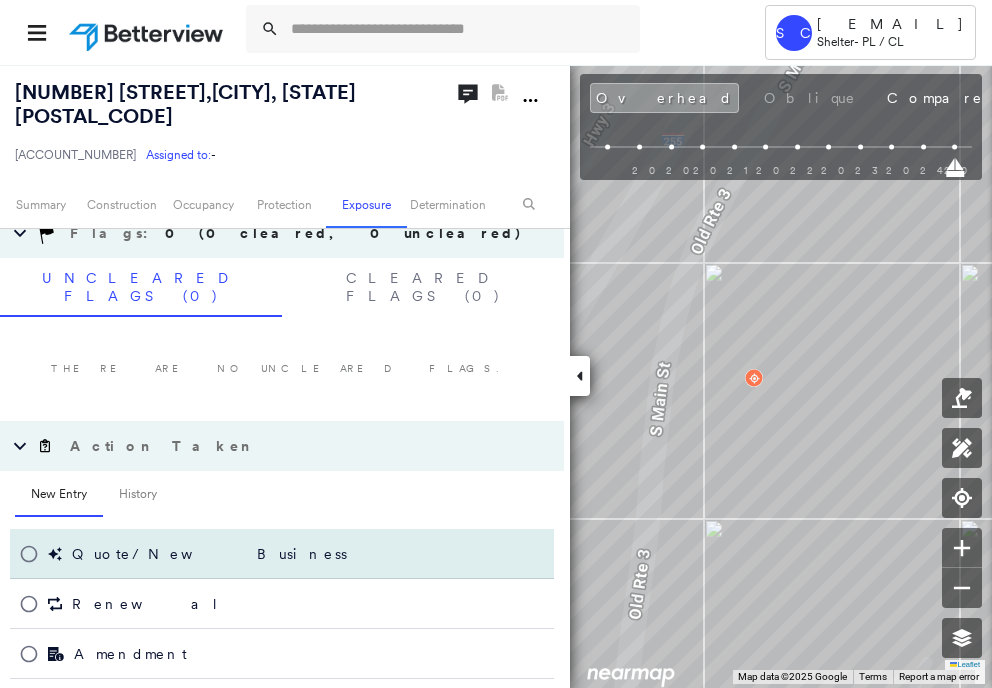 scroll, scrollTop: 824, scrollLeft: 0, axis: vertical 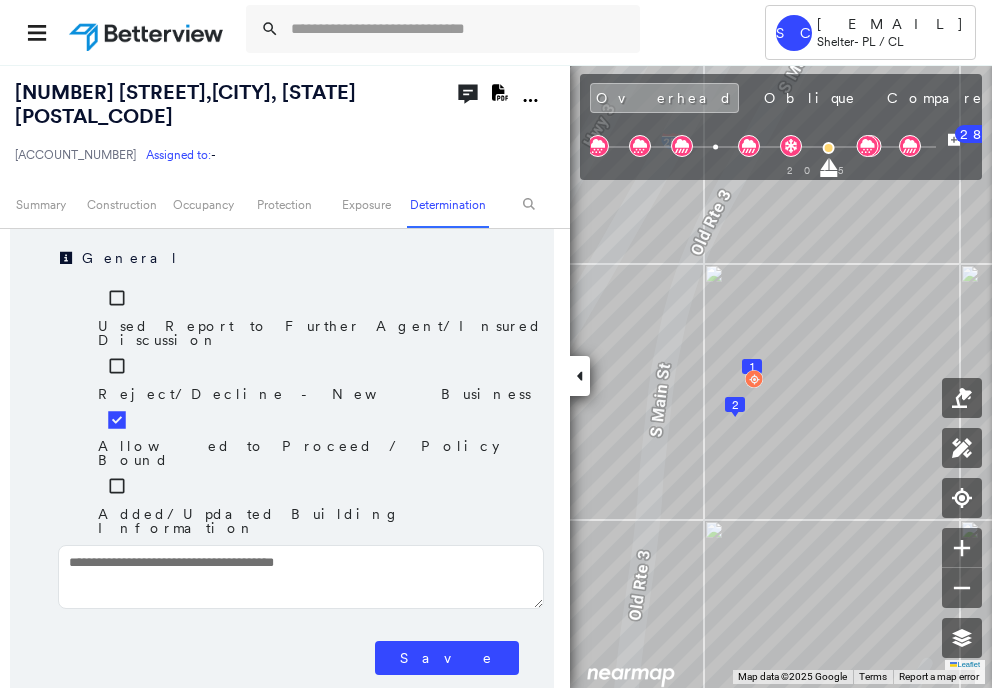 click on "Save" at bounding box center [447, 658] 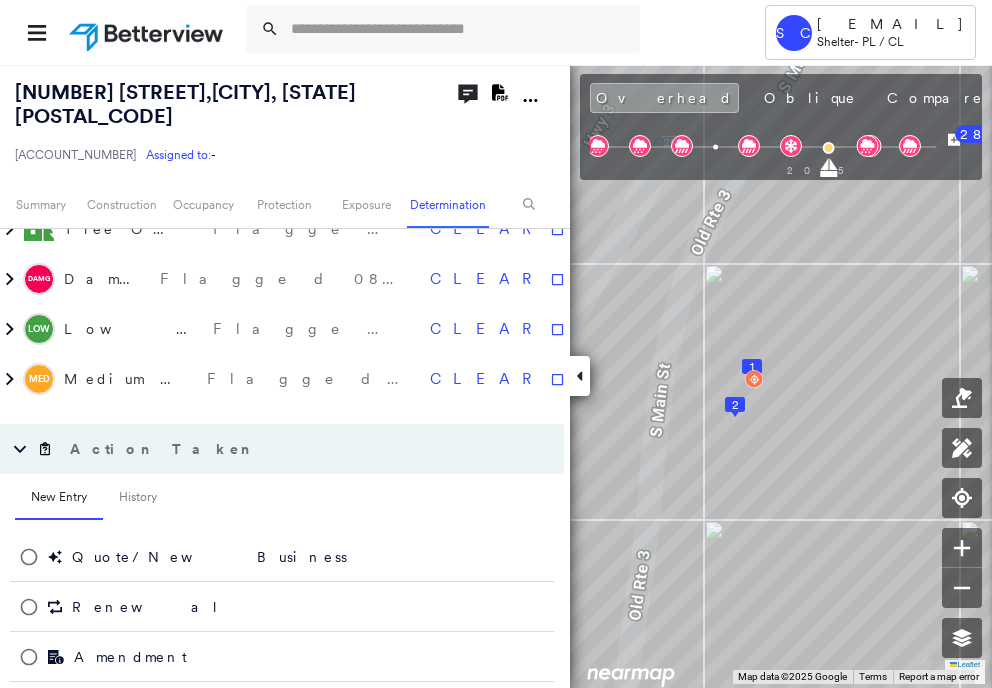 scroll, scrollTop: 1154, scrollLeft: 0, axis: vertical 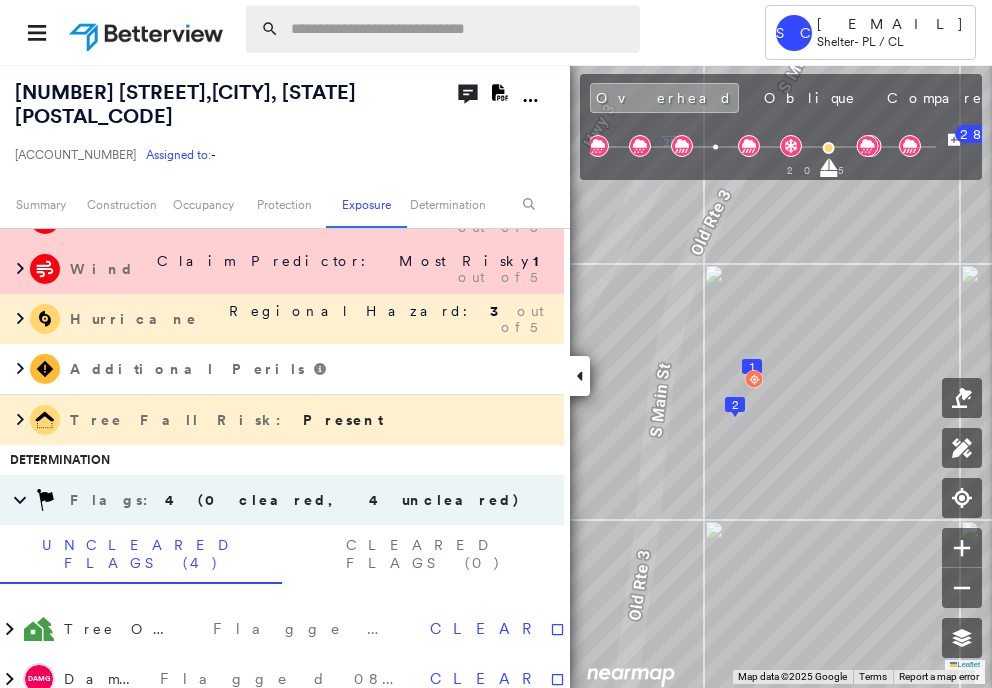 click at bounding box center [459, 29] 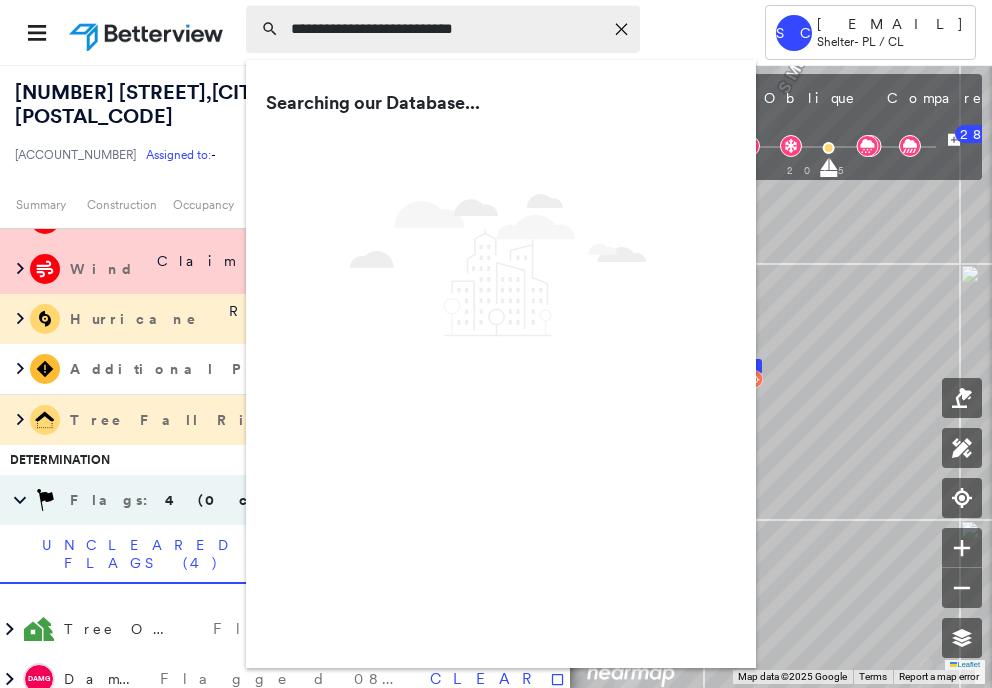 type on "**********" 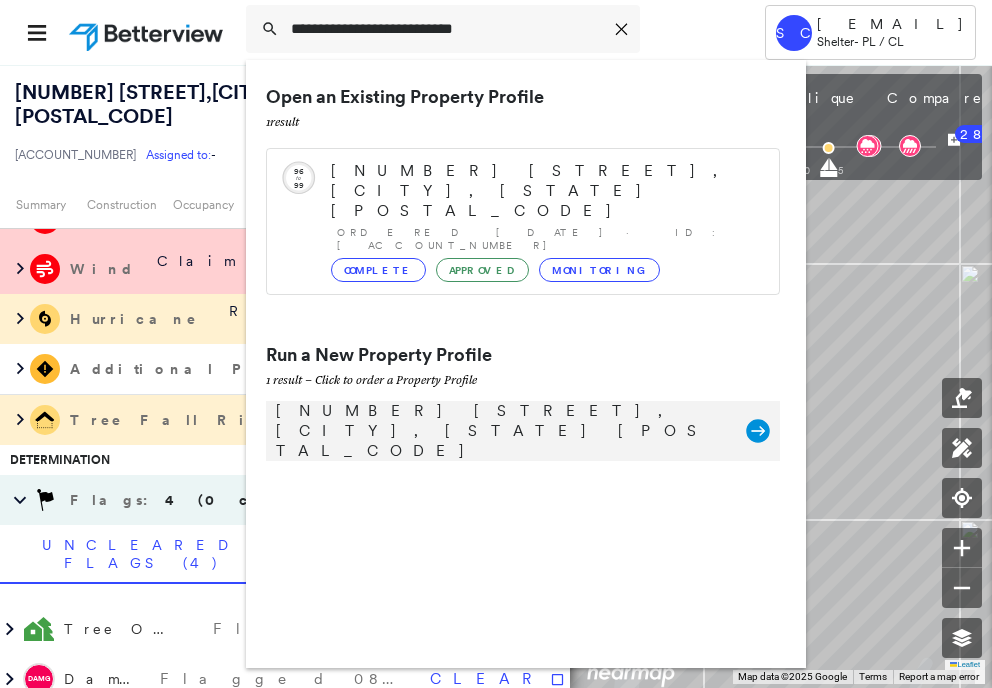 click on "[NUMBER] [STREET], [CITY], [STATE] [POSTAL_CODE]" at bounding box center [501, 431] 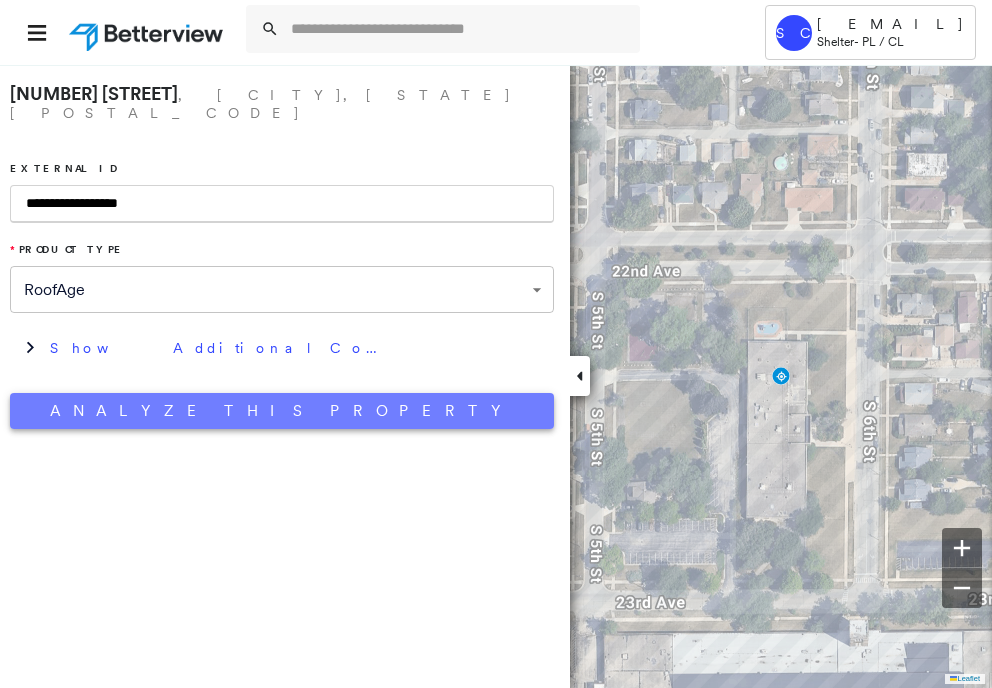 type on "**********" 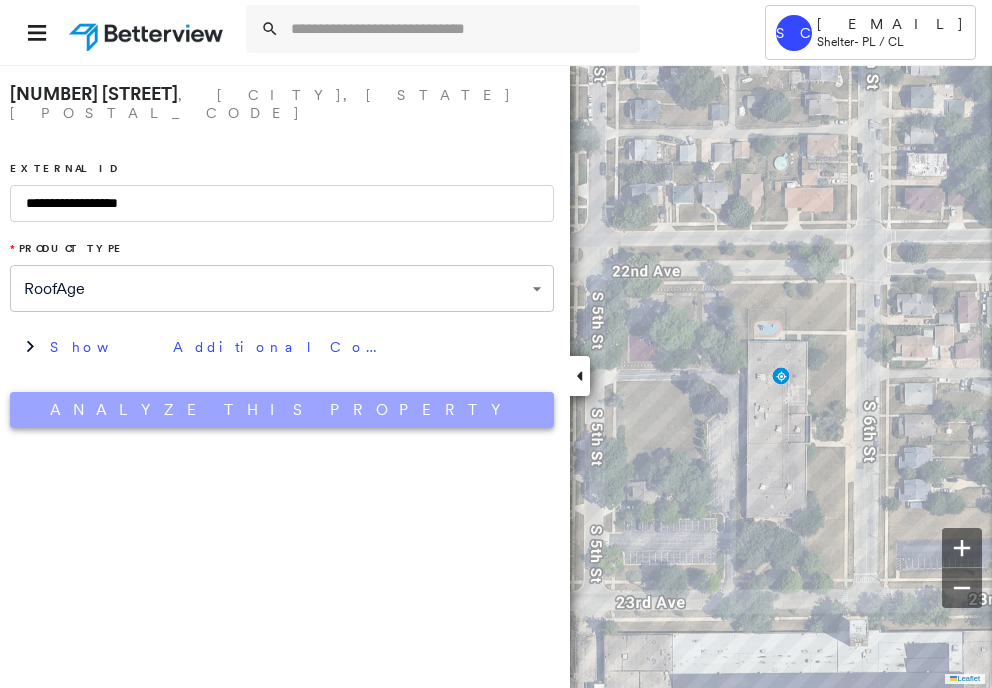 click on "Analyze This Property" at bounding box center (282, 410) 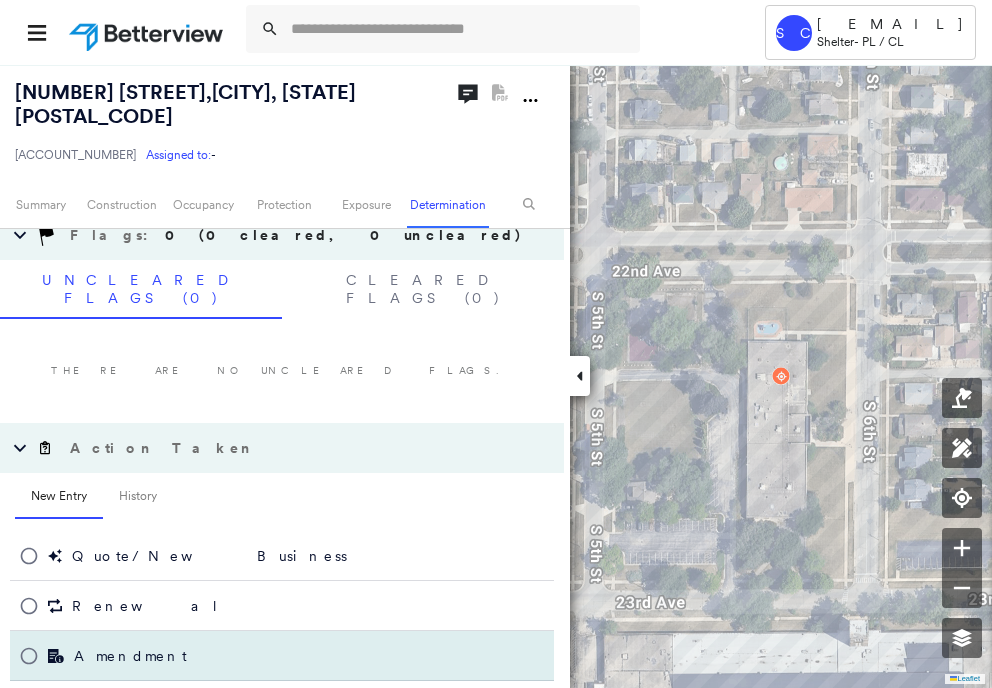 scroll, scrollTop: 524, scrollLeft: 0, axis: vertical 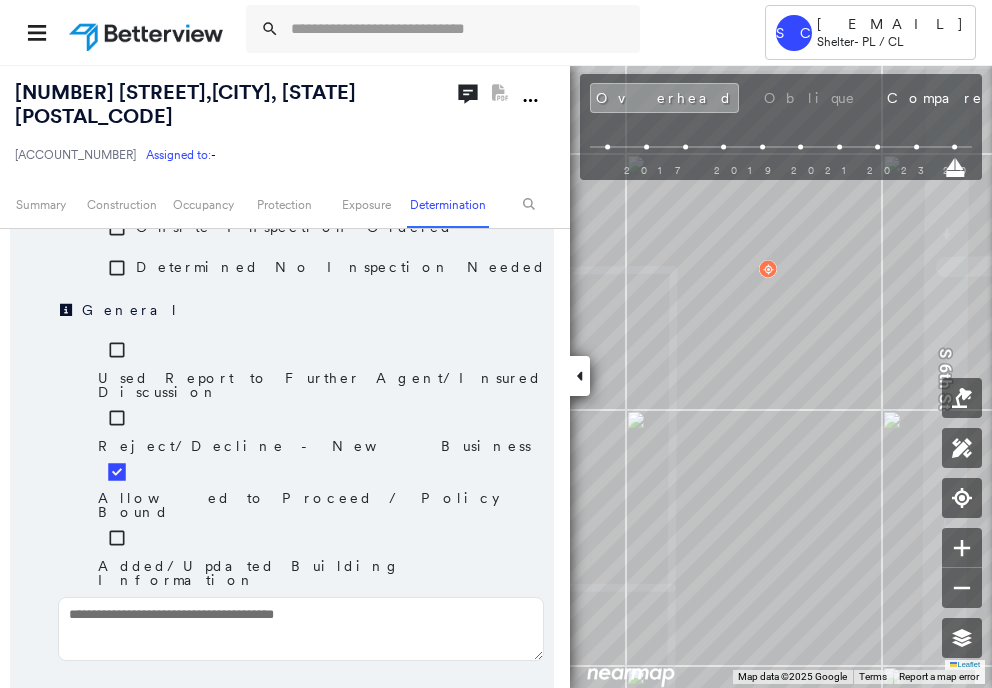 click on "Save" at bounding box center [447, 710] 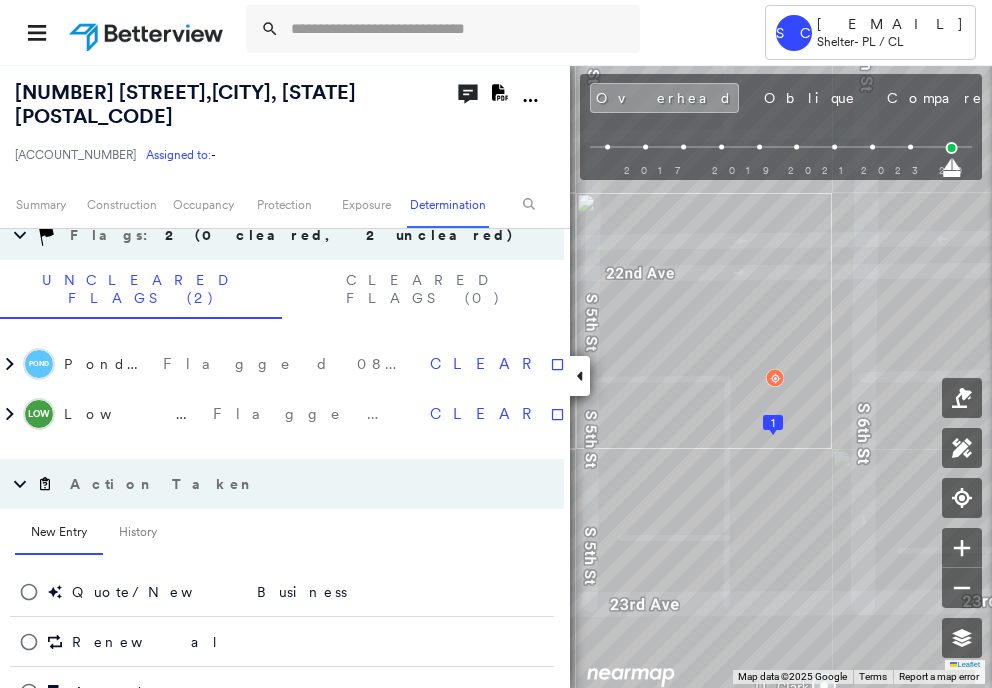 scroll, scrollTop: 1384, scrollLeft: 0, axis: vertical 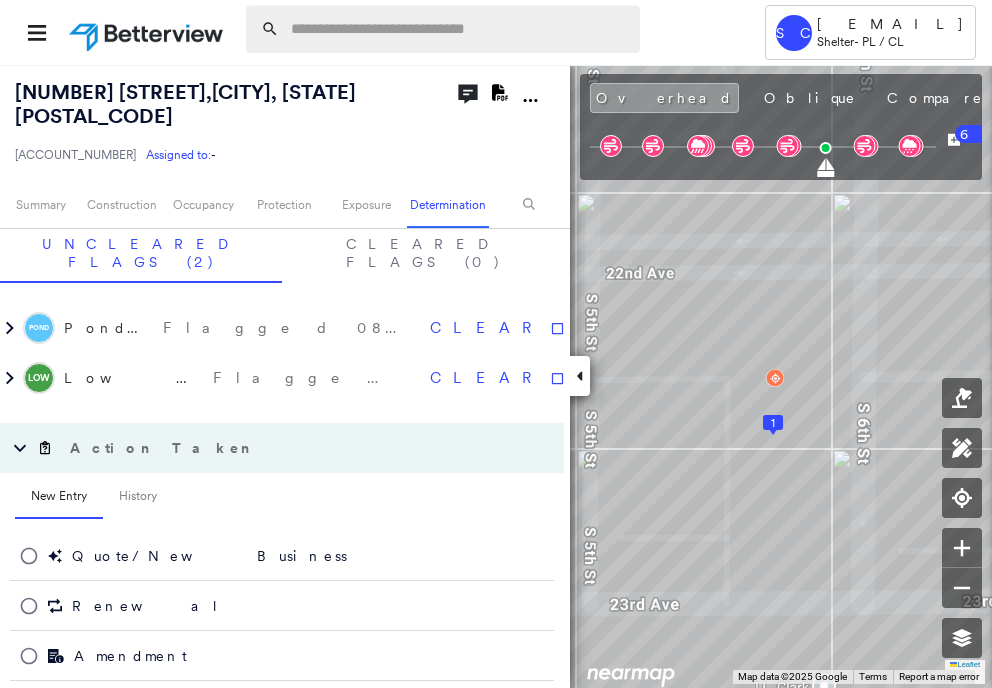 click at bounding box center [459, 29] 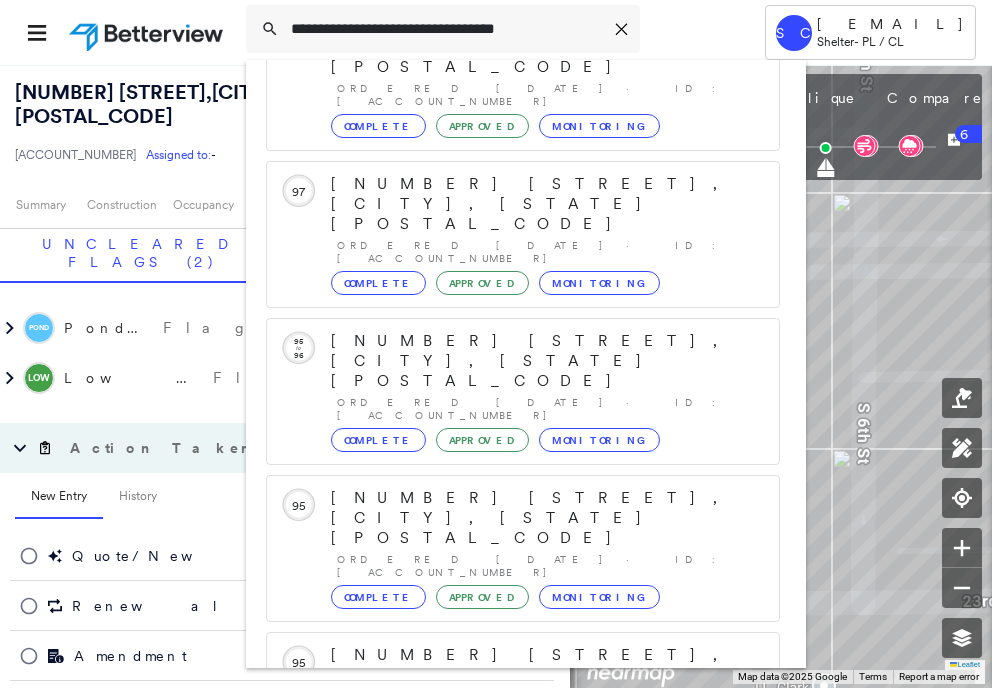 scroll, scrollTop: 208, scrollLeft: 0, axis: vertical 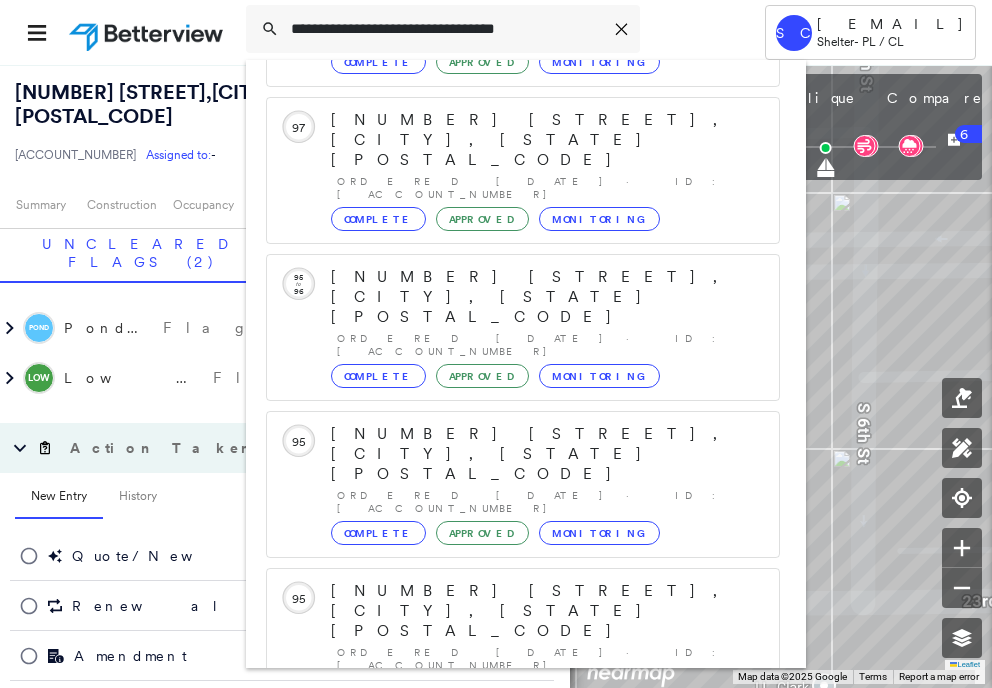 type on "**********" 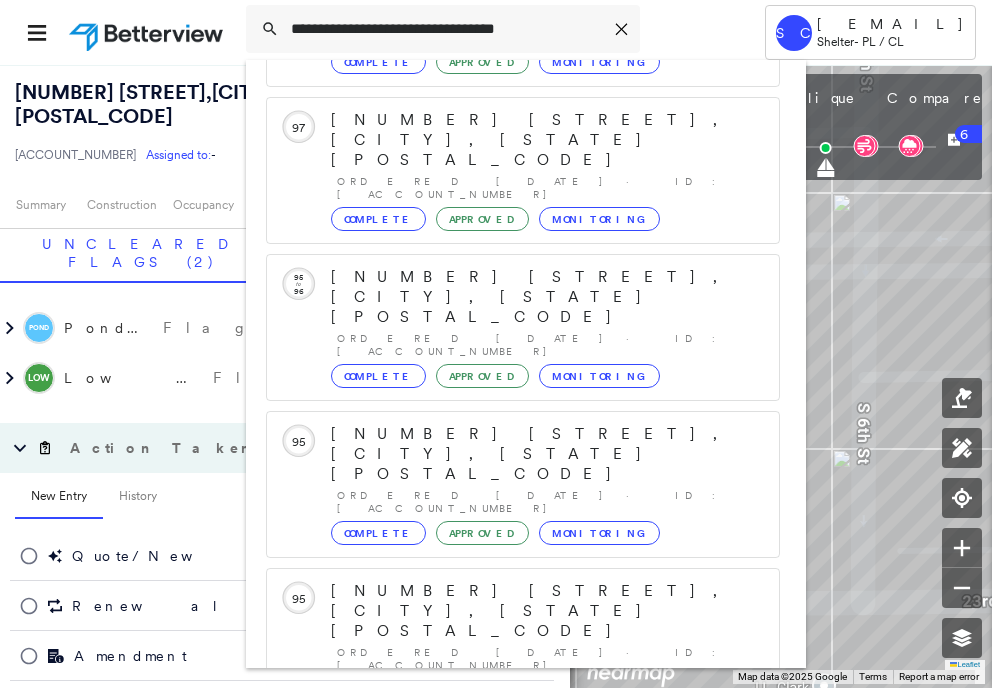 click on "[NUMBER] [STREET], [CITY], [STATE] [POSTAL_CODE]" at bounding box center [501, 903] 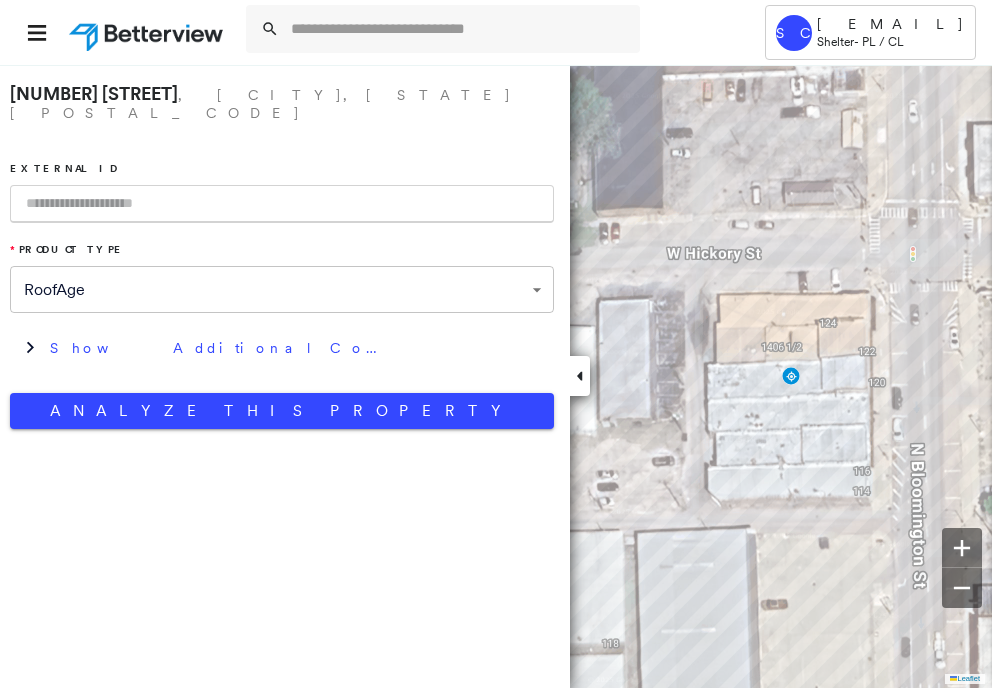 click at bounding box center [282, 204] 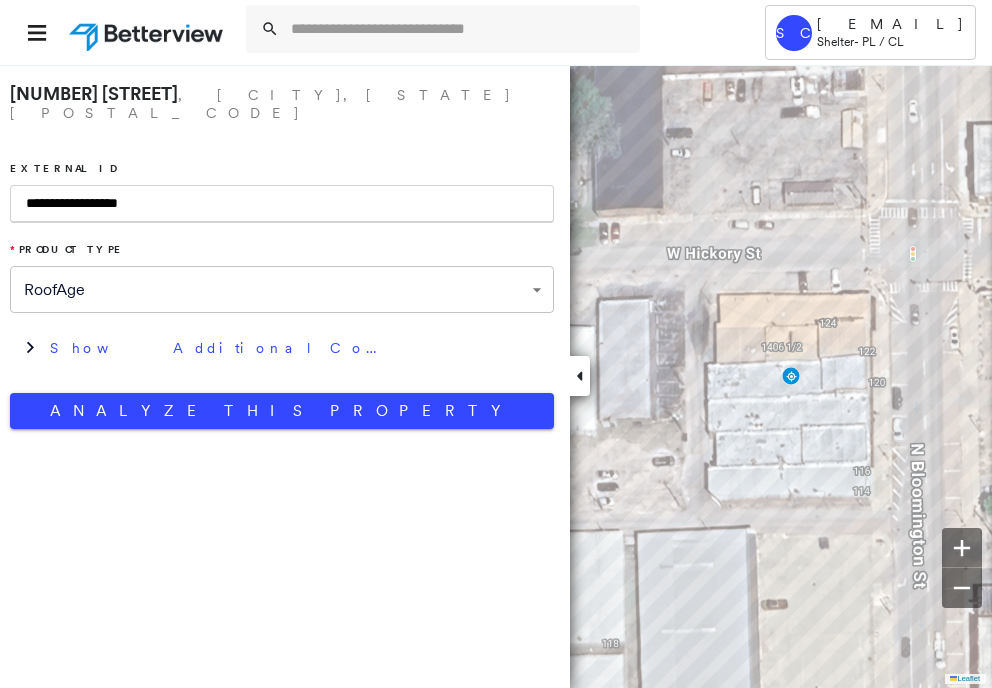 type on "**********" 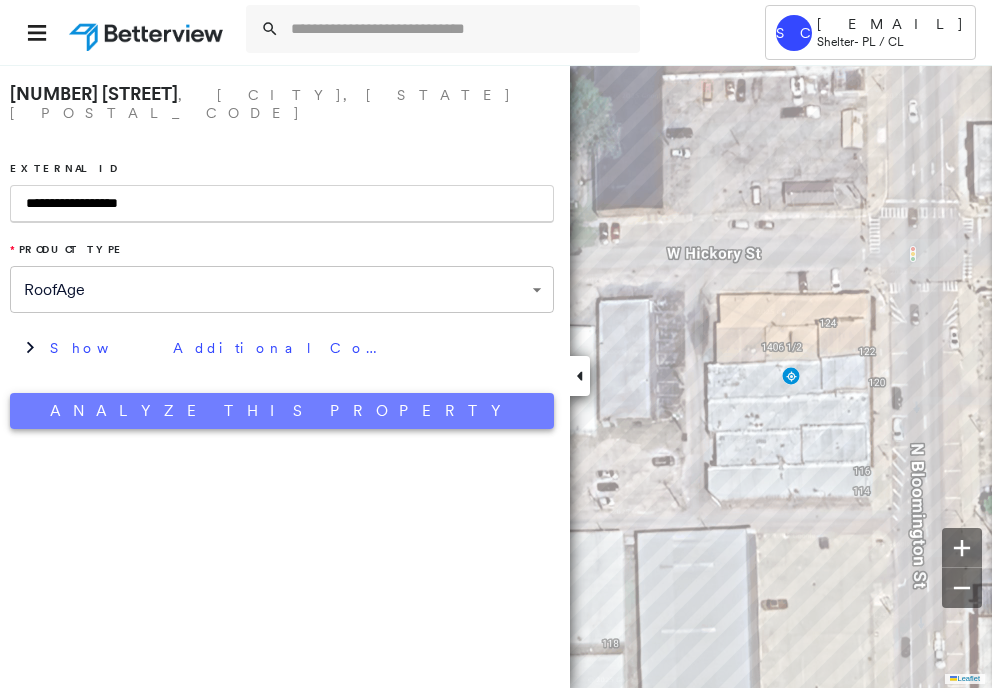 click on "Analyze This Property" at bounding box center (282, 411) 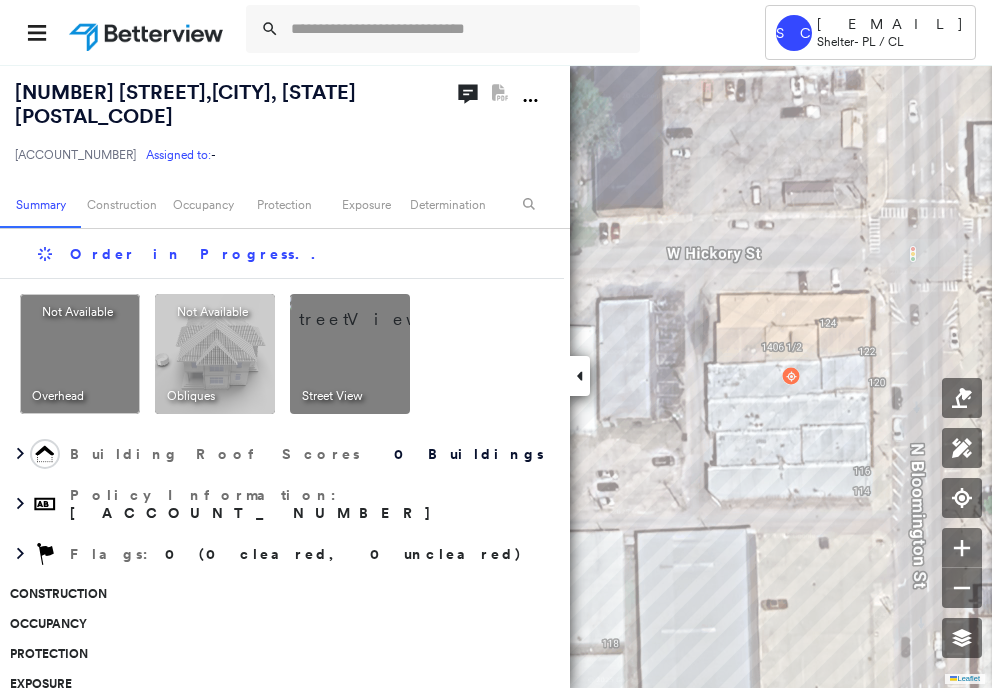 scroll, scrollTop: 524, scrollLeft: 0, axis: vertical 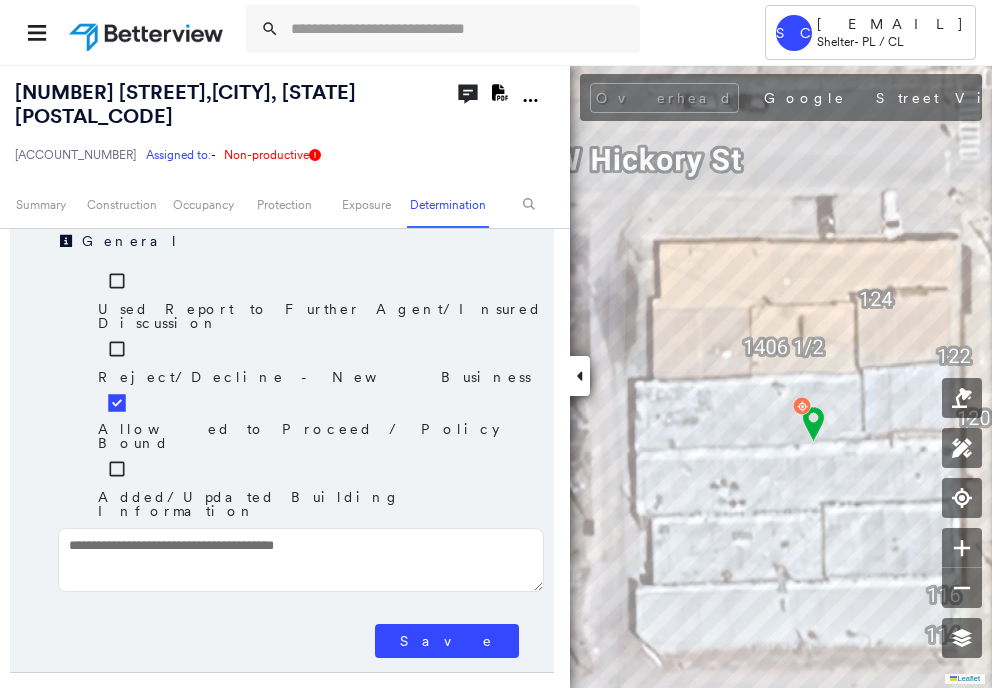 click on "Save" at bounding box center [447, 641] 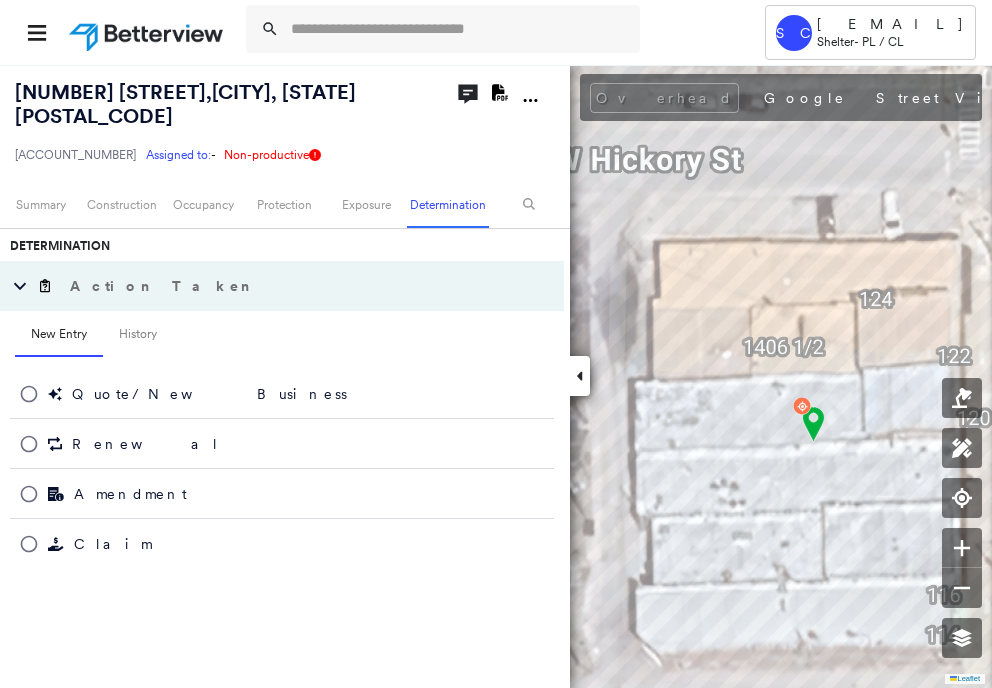 scroll, scrollTop: 668, scrollLeft: 0, axis: vertical 